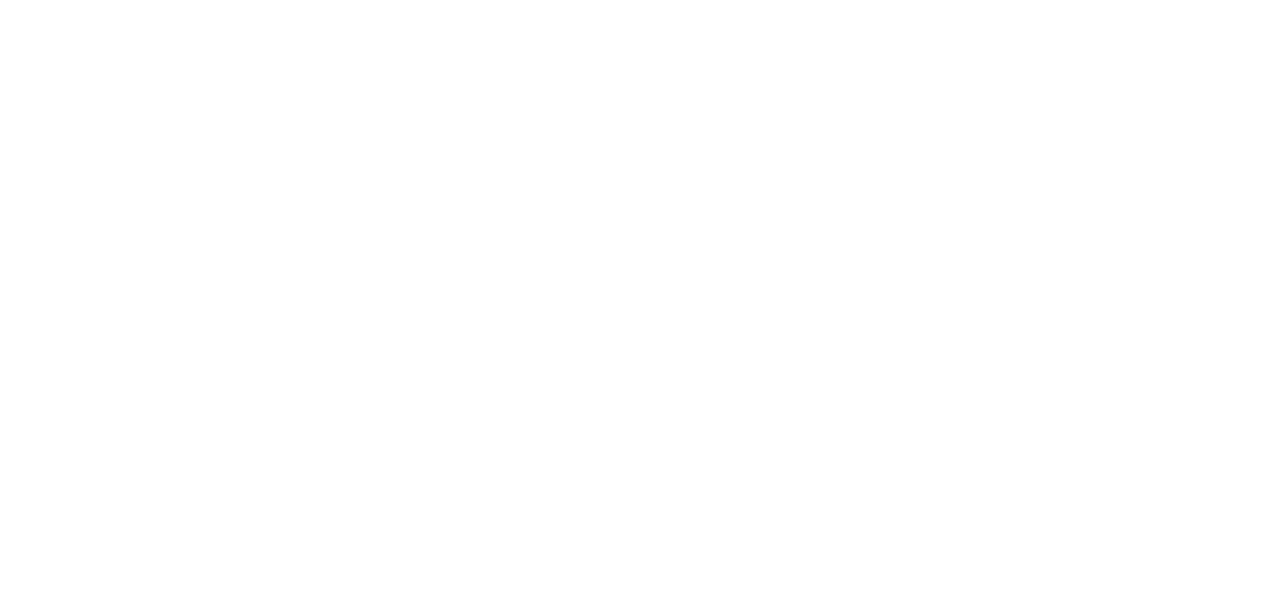 scroll, scrollTop: 0, scrollLeft: 0, axis: both 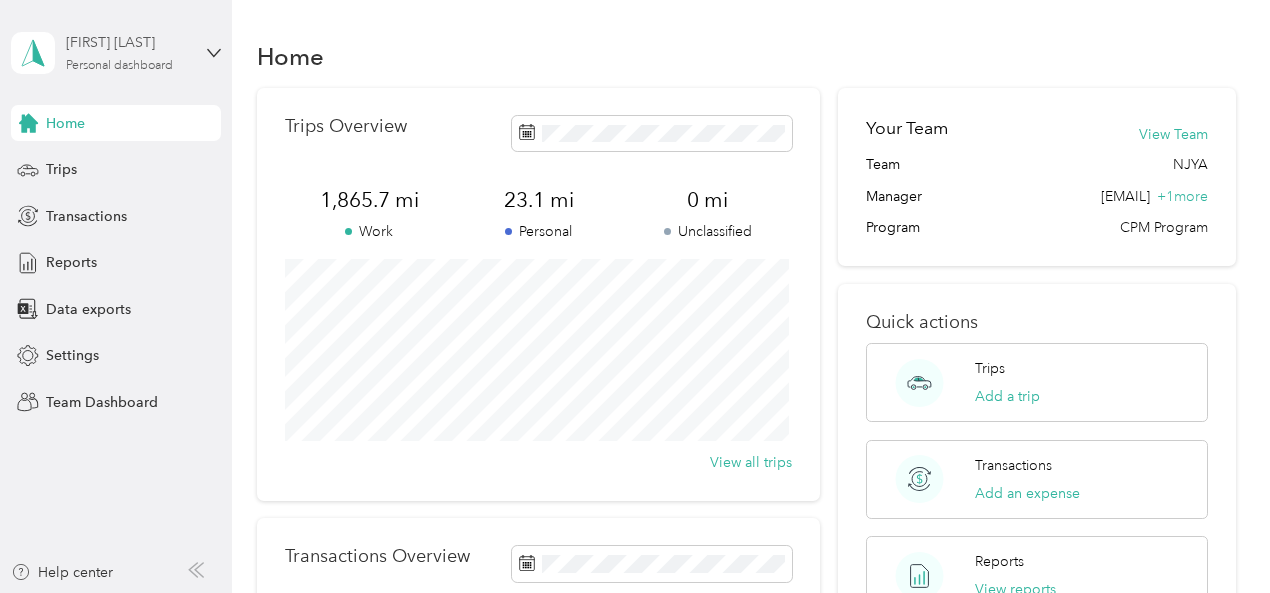 click on "Personal dashboard" at bounding box center [119, 66] 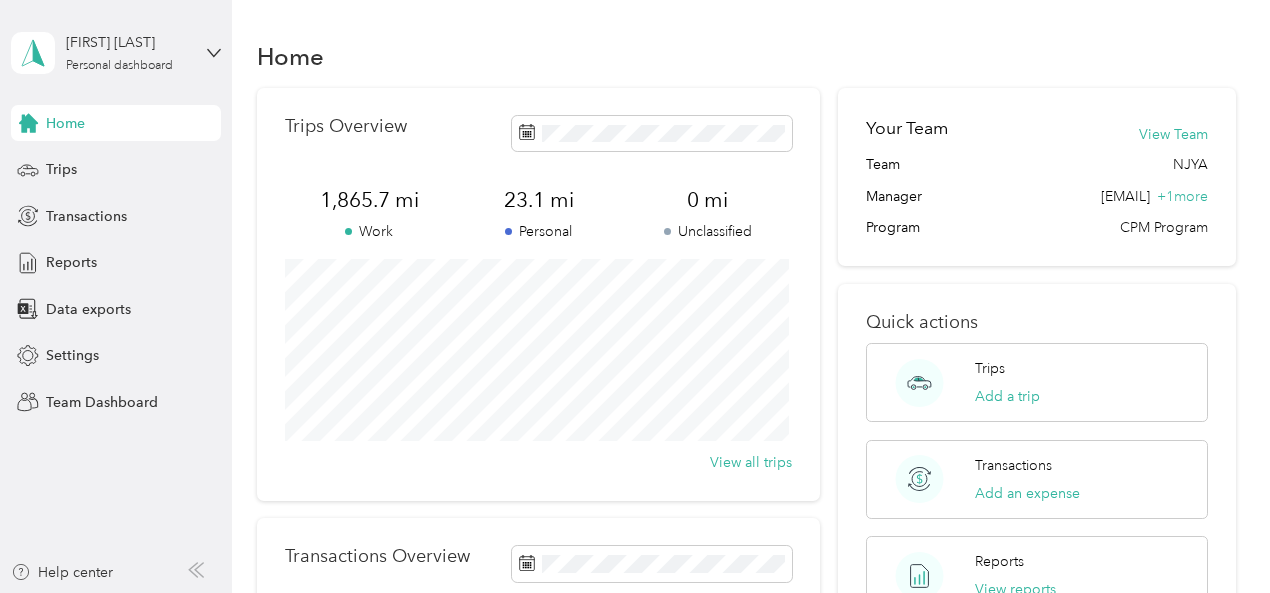 click on "Team dashboard" at bounding box center (163, 164) 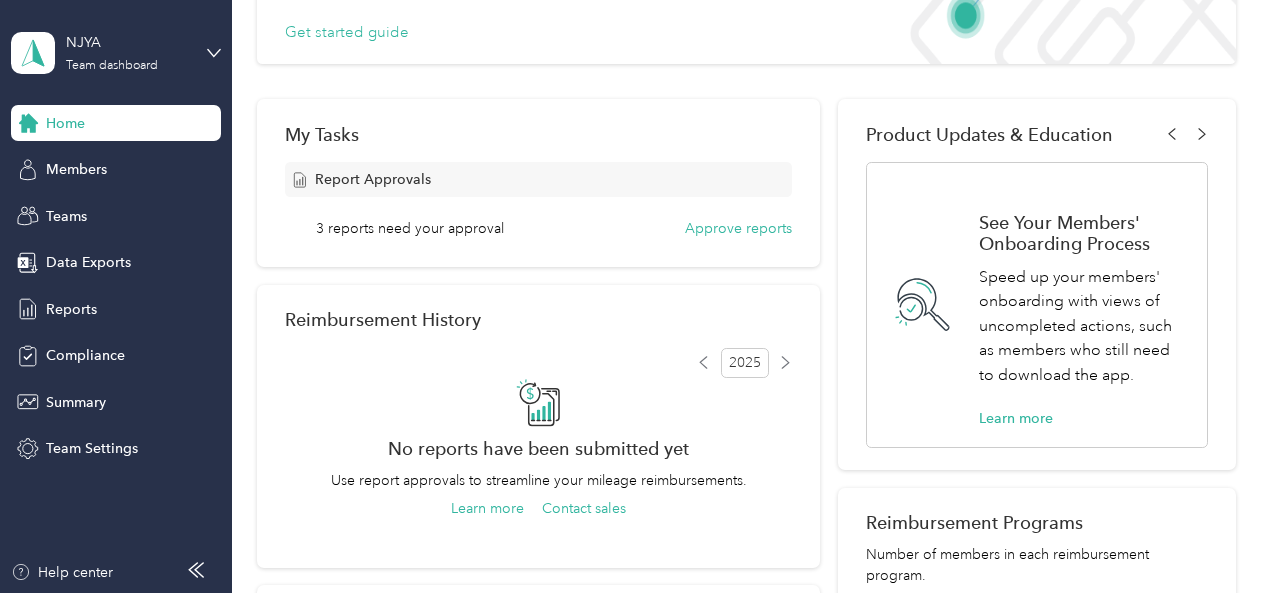 scroll, scrollTop: 200, scrollLeft: 0, axis: vertical 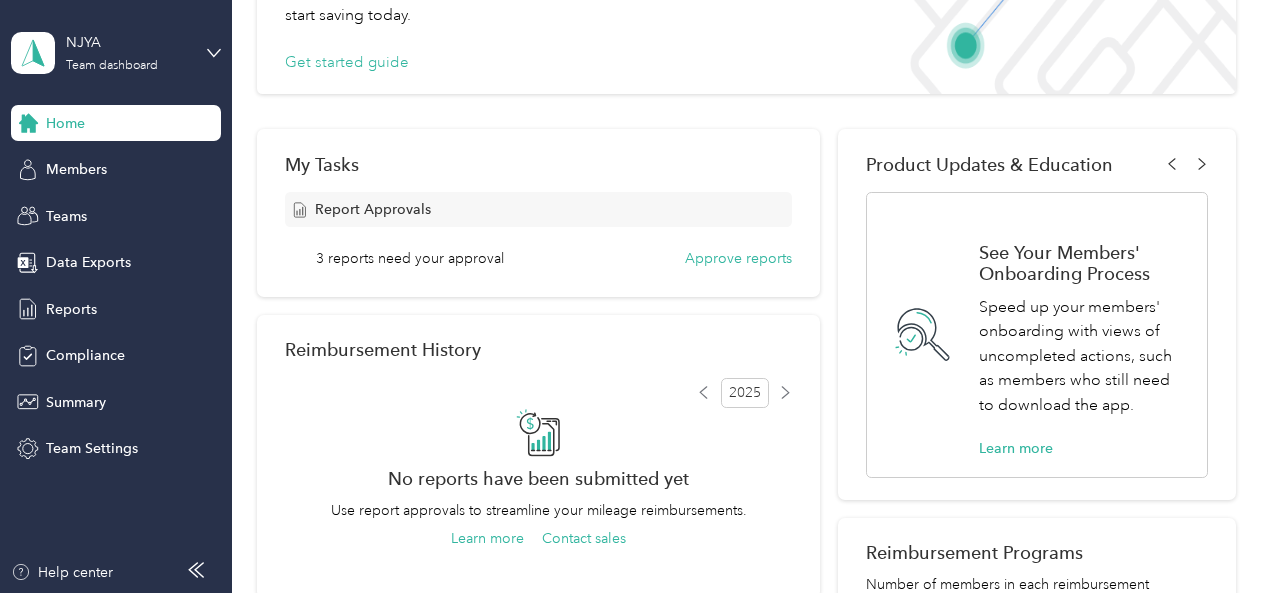 click on "3 reports need your approval Approve reports" at bounding box center [554, 258] 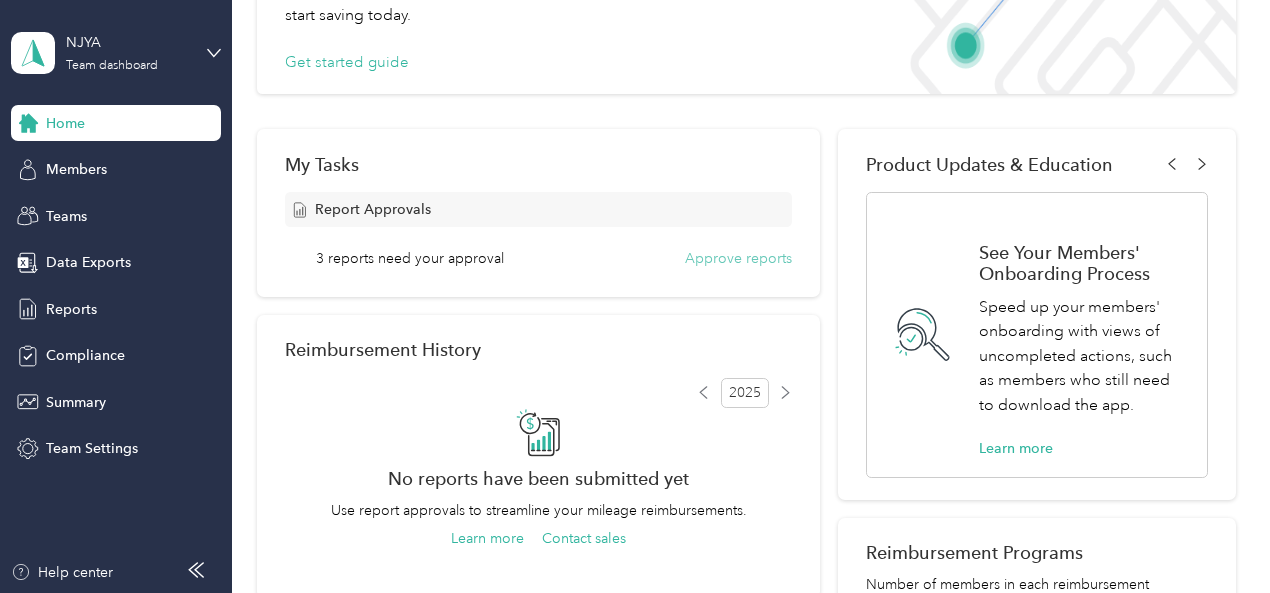 click on "Approve reports" at bounding box center (738, 258) 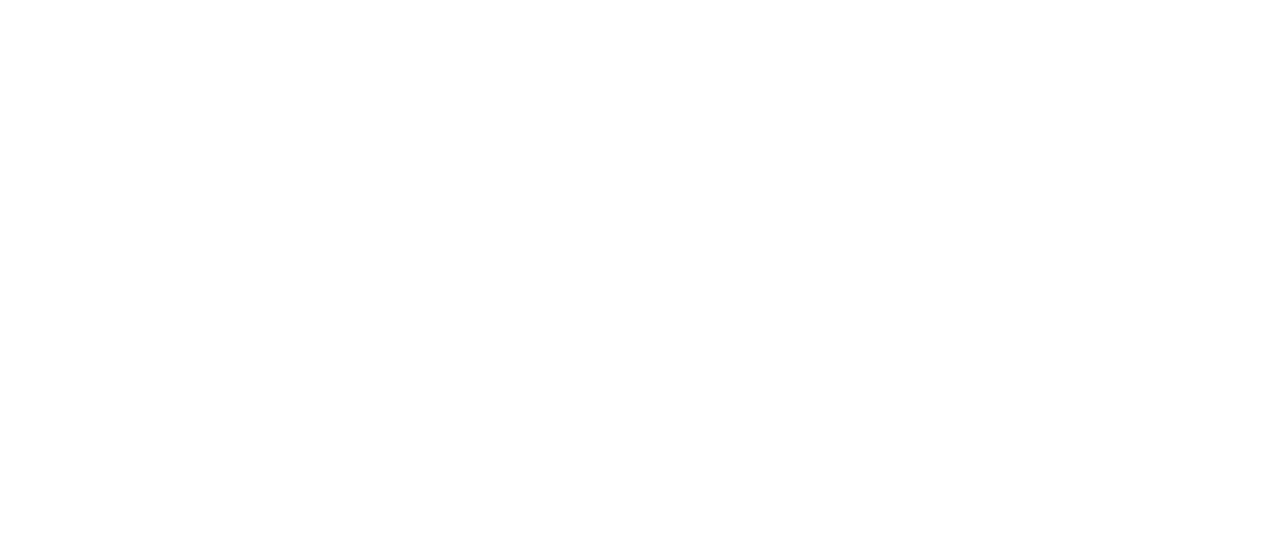 scroll, scrollTop: 0, scrollLeft: 0, axis: both 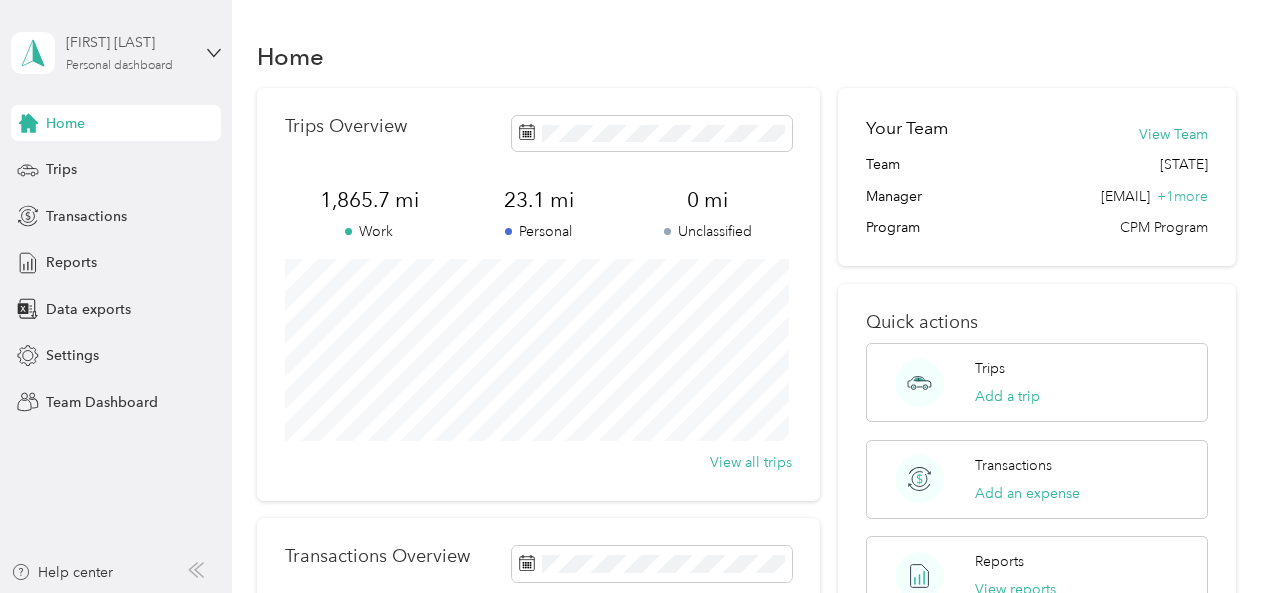 click on "[FIRST] [LAST] Personal dashboard" at bounding box center [128, 52] 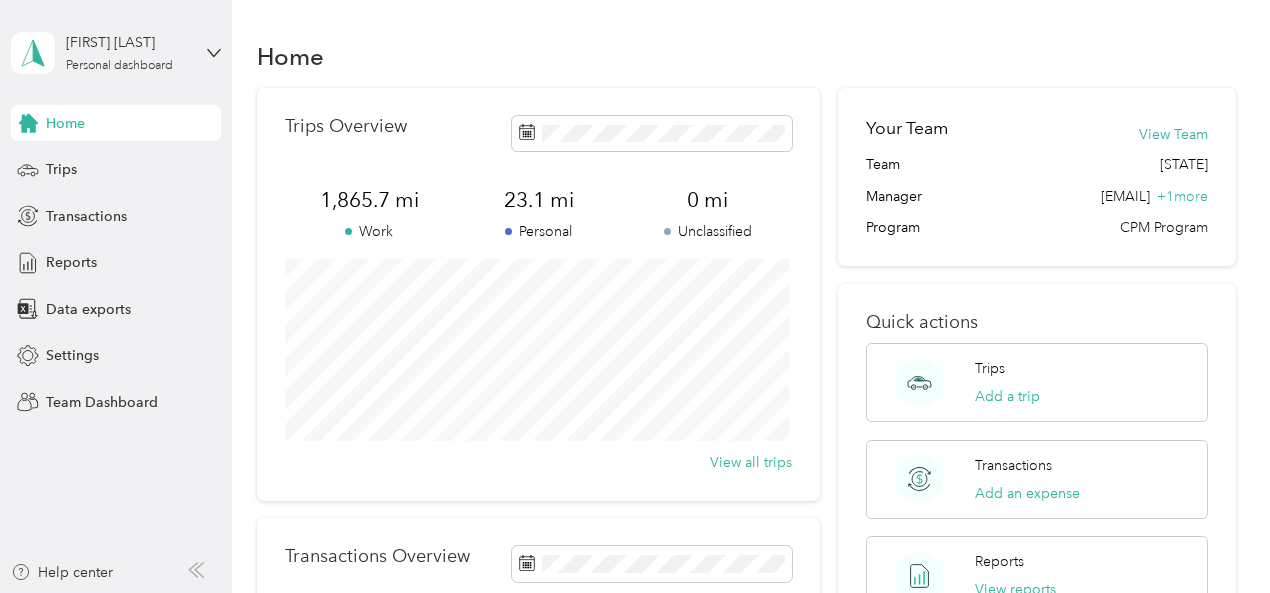 click on "Team dashboard Personal dashboard Log out" at bounding box center [163, 210] 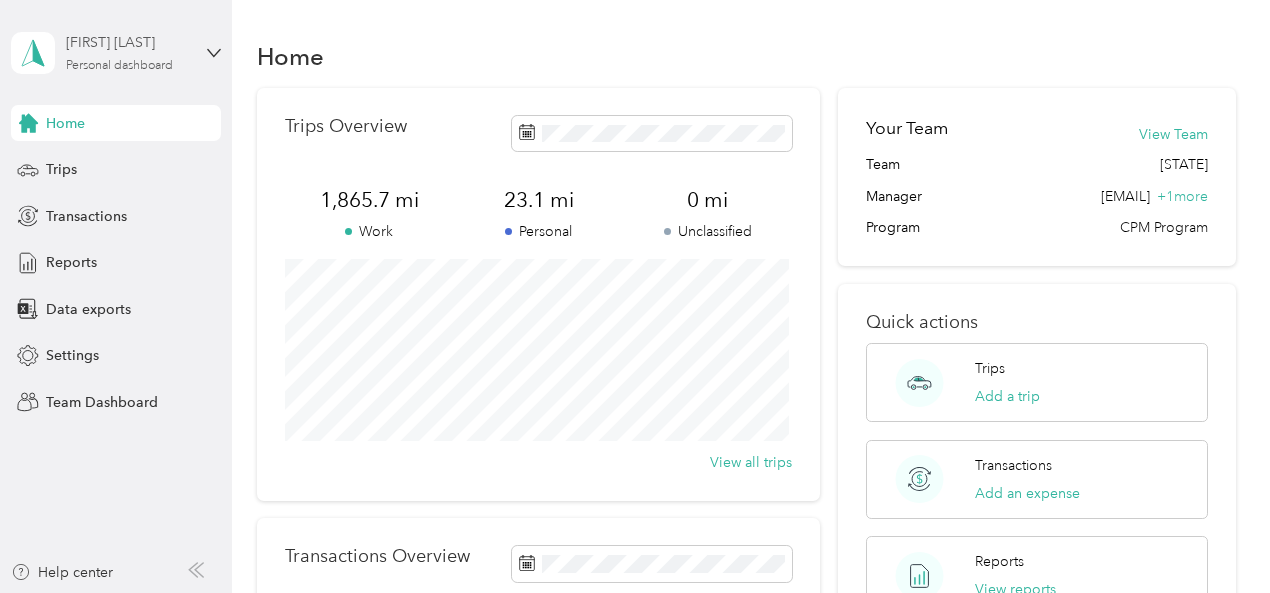 click on "Personal dashboard" at bounding box center [119, 66] 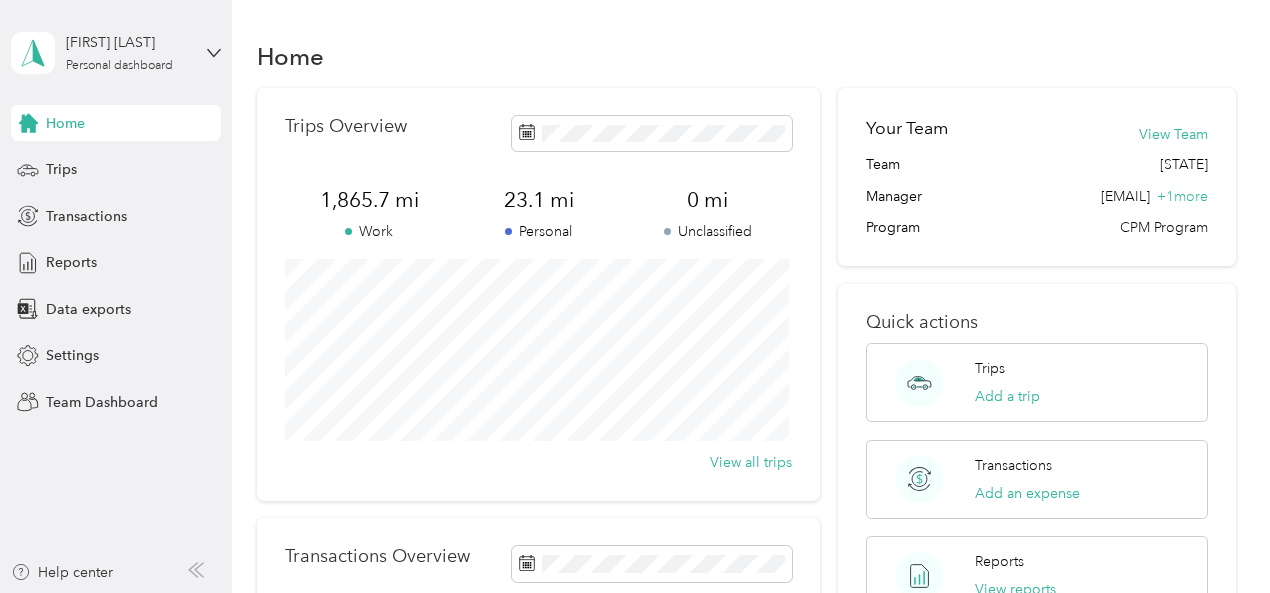 click on "Team dashboard" at bounding box center [163, 158] 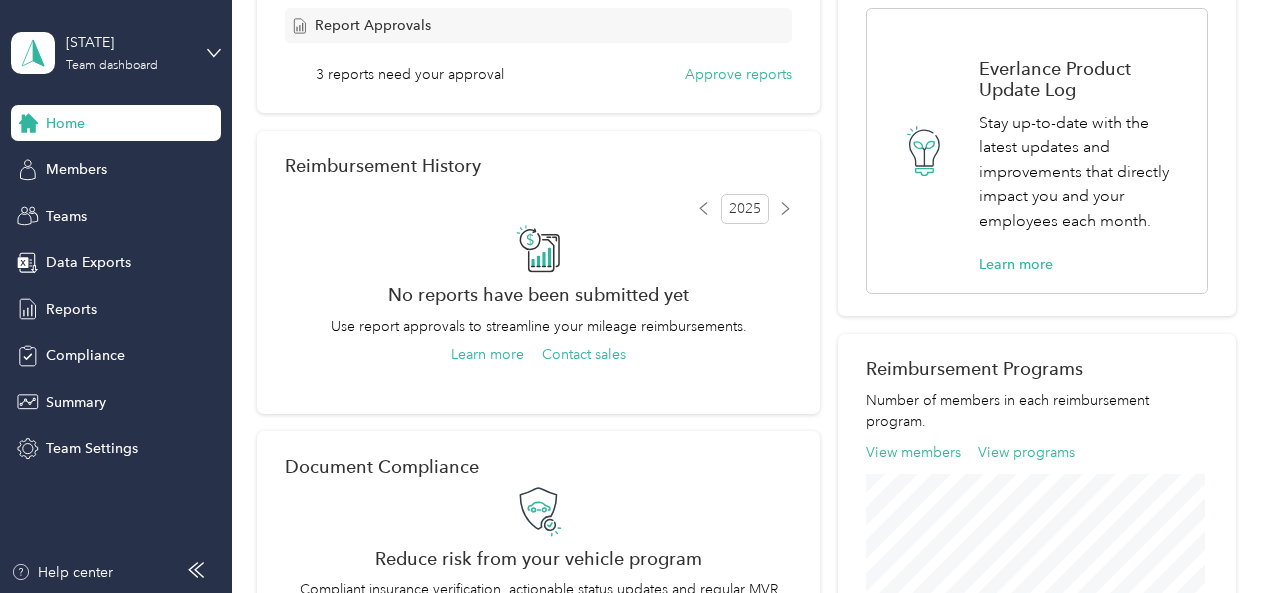 scroll, scrollTop: 500, scrollLeft: 0, axis: vertical 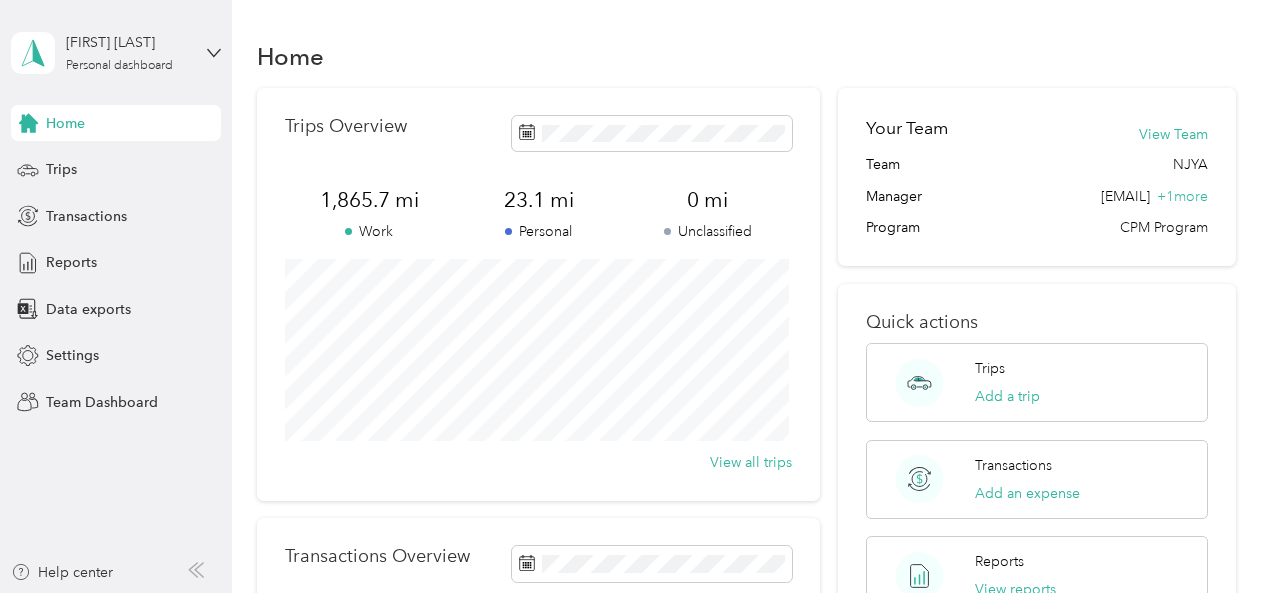 click on "[FIRST] [LAST] Personal dashboard" at bounding box center (116, 53) 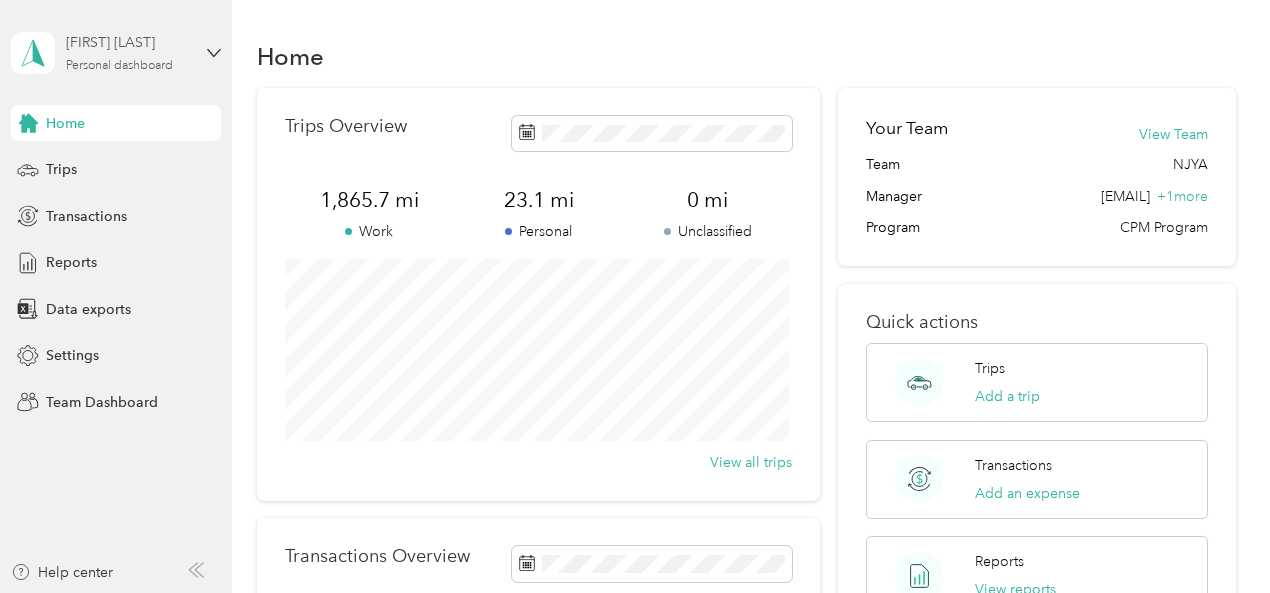click on "Personal dashboard" at bounding box center (119, 66) 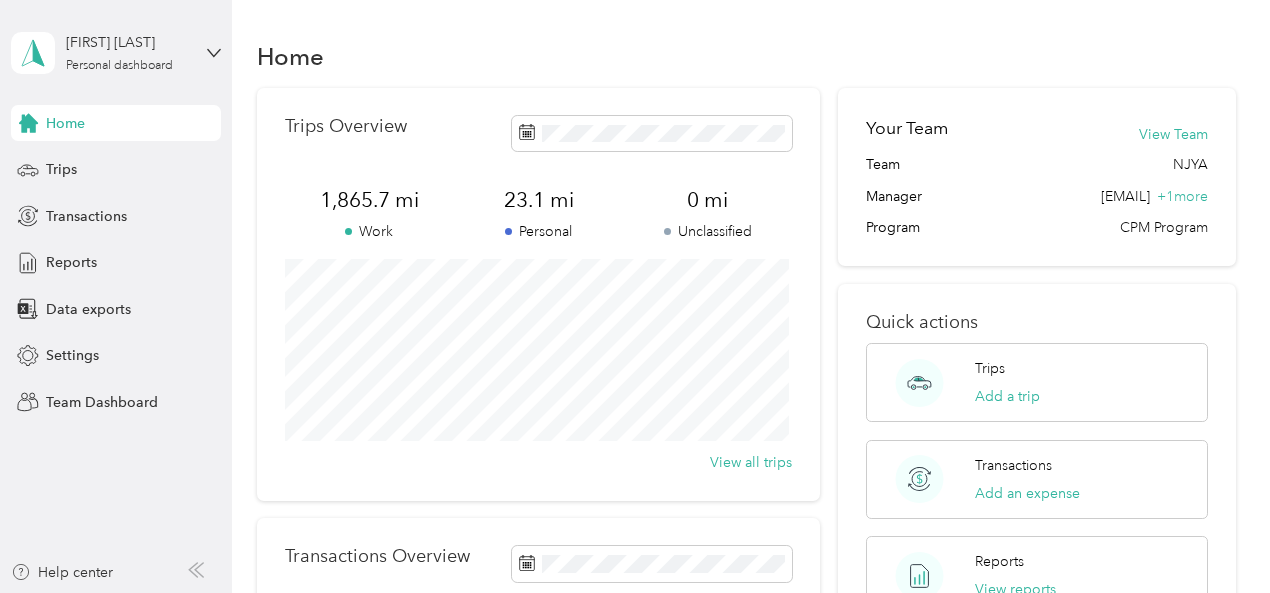 click on "Team dashboard" at bounding box center [82, 164] 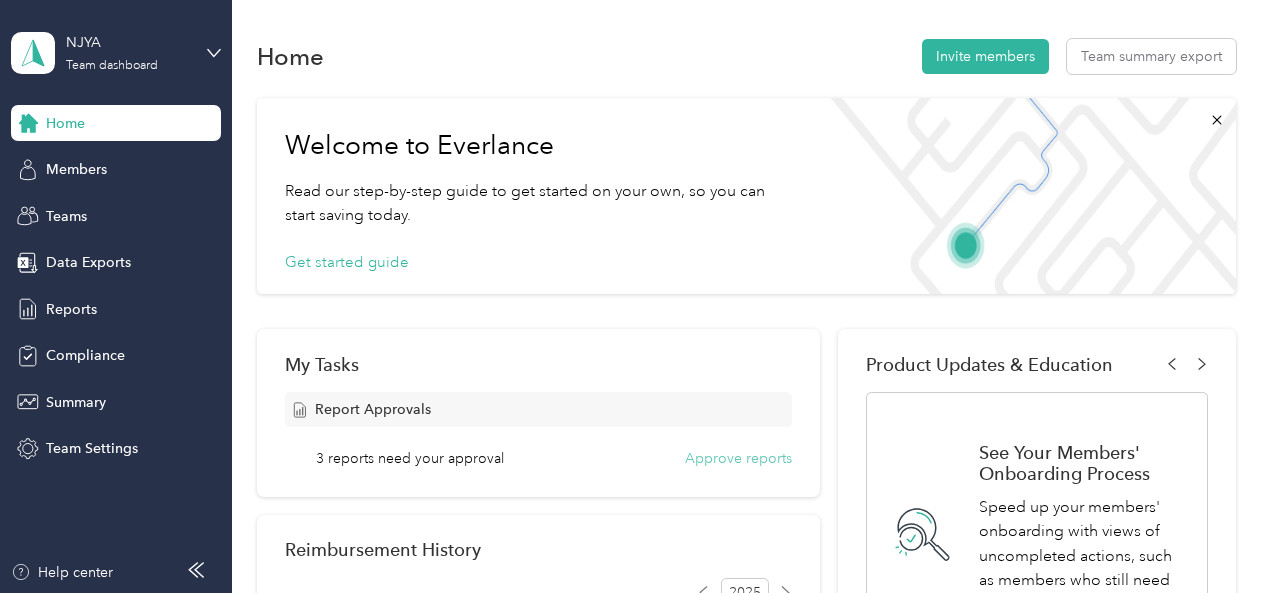 click on "Approve reports" at bounding box center (738, 458) 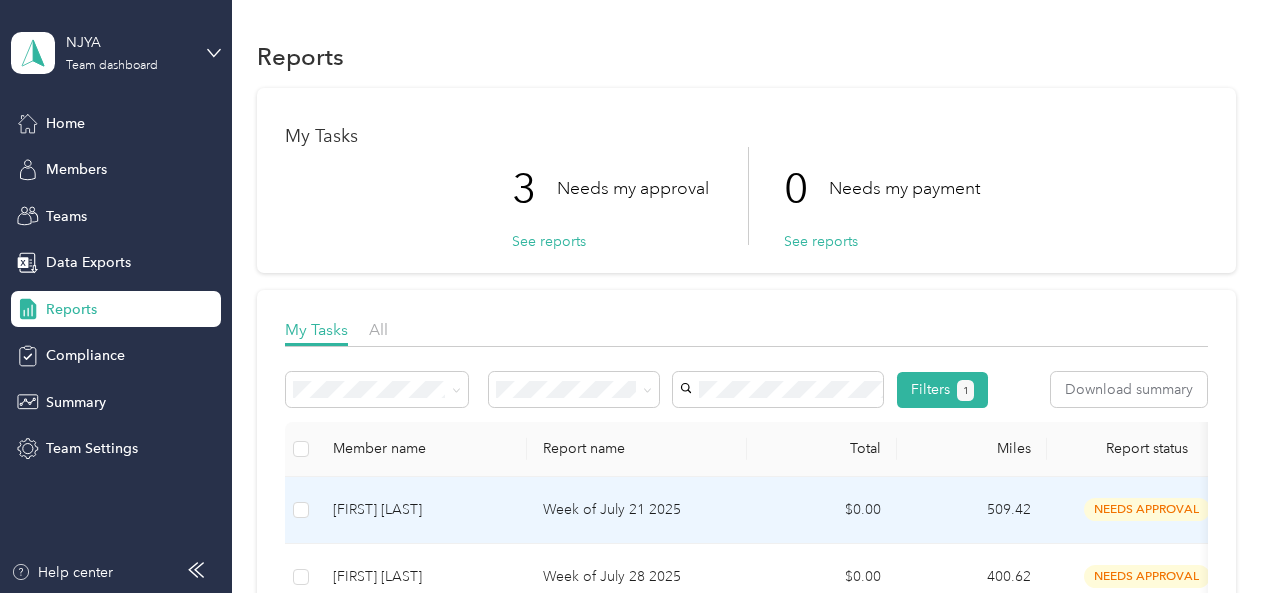 click on "Week of July 21 2025" at bounding box center (637, 510) 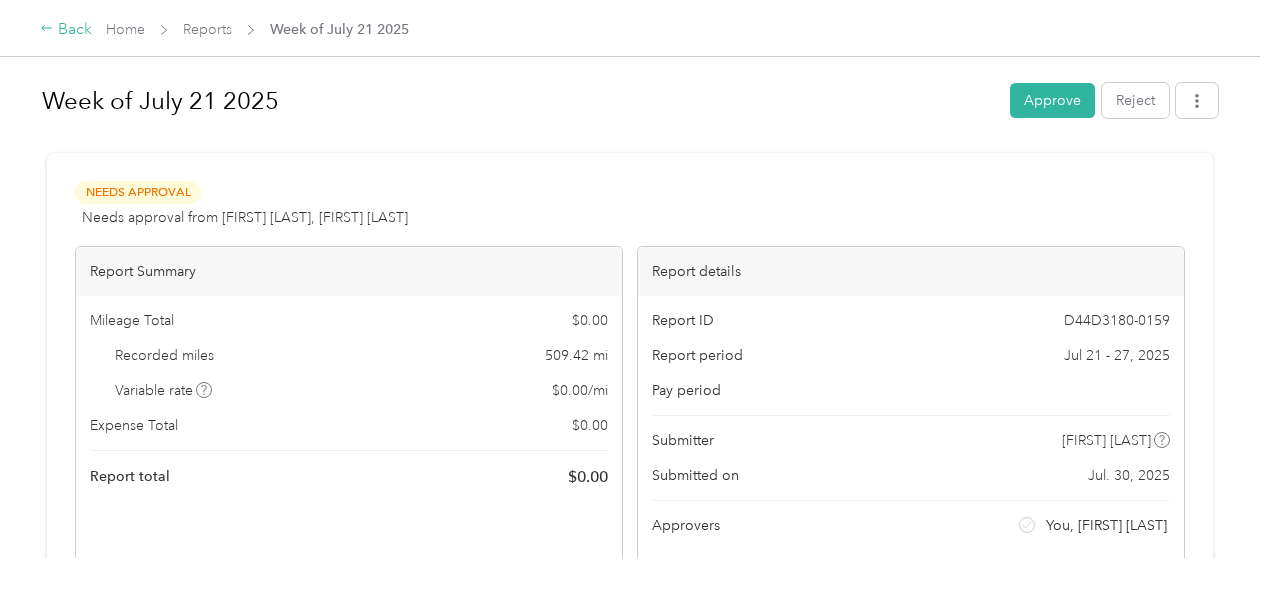 click on "Back" at bounding box center (66, 30) 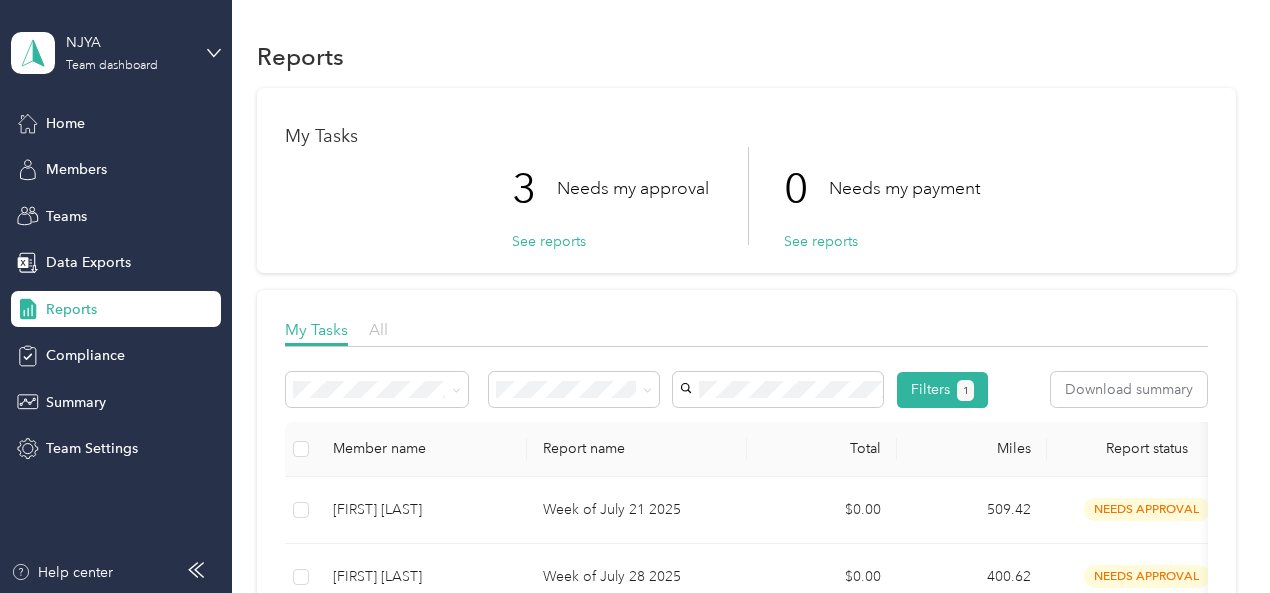 click on "All" at bounding box center [378, 329] 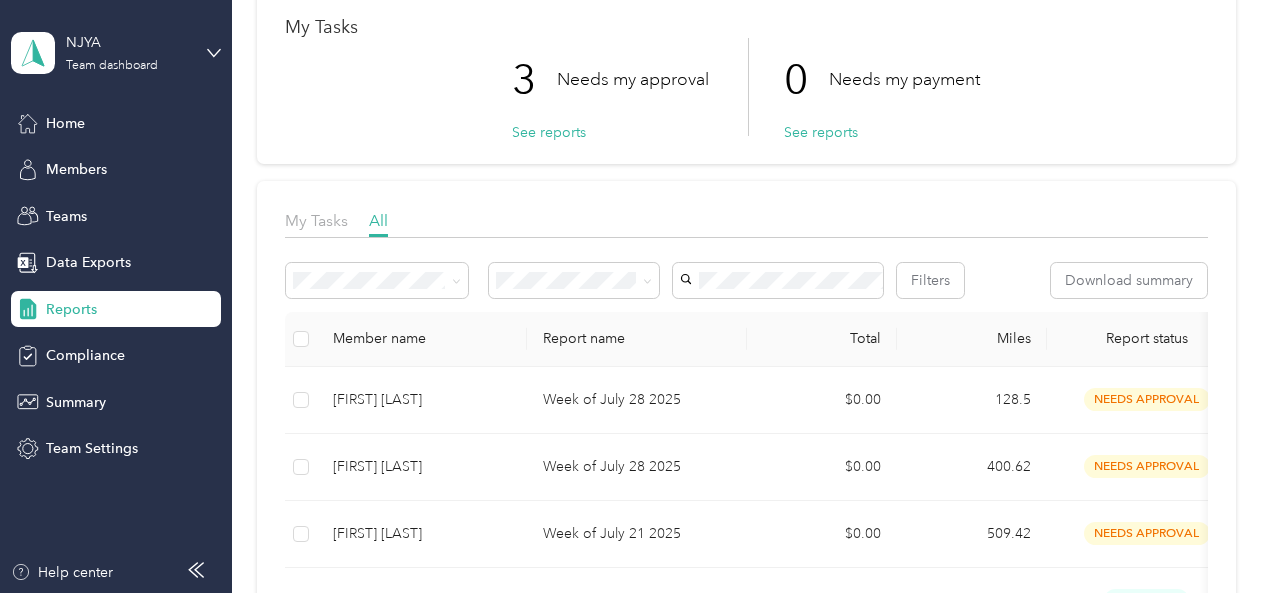 scroll, scrollTop: 0, scrollLeft: 0, axis: both 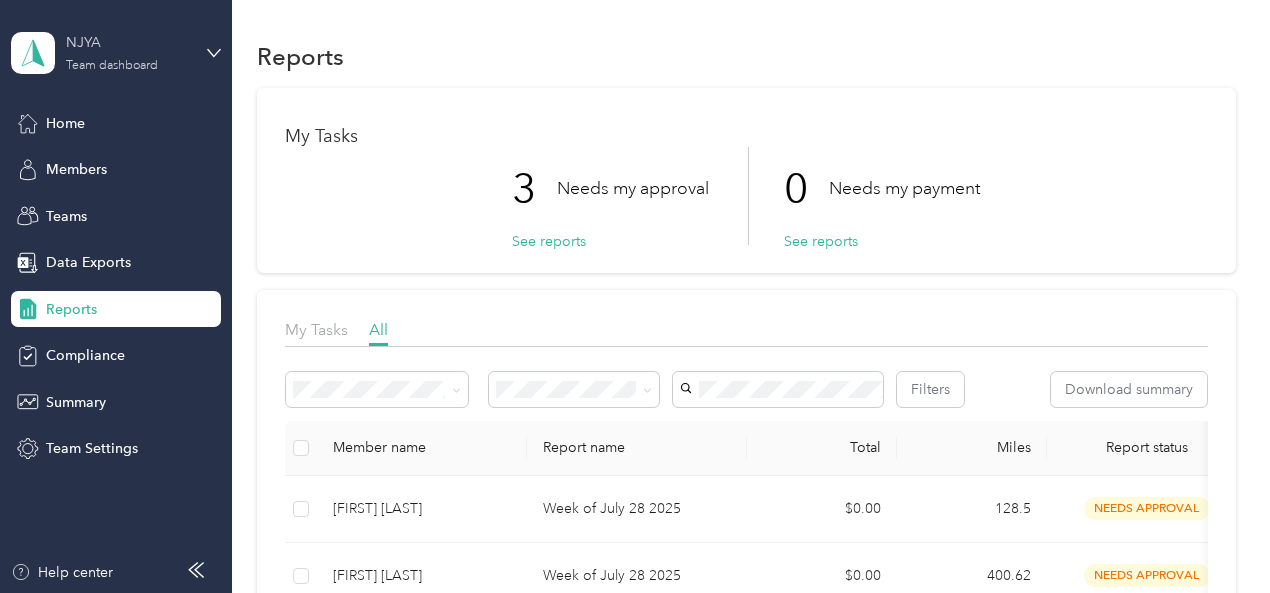 click on "Team dashboard" at bounding box center (112, 66) 